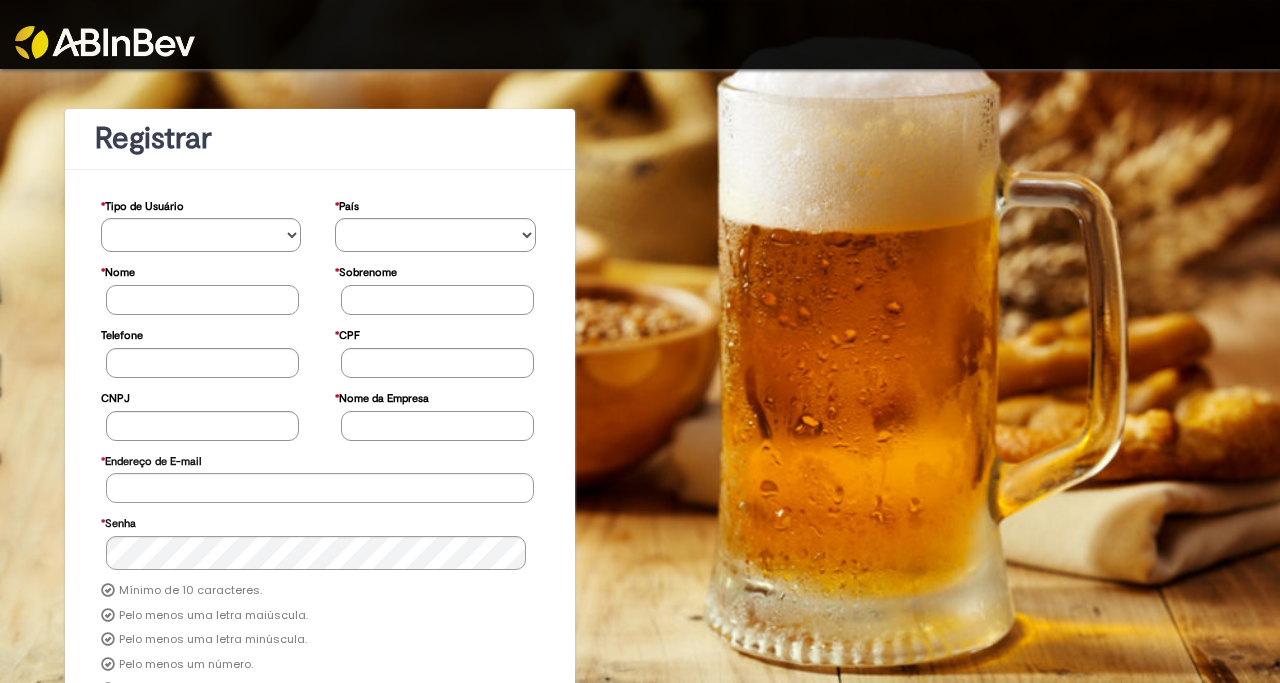 scroll, scrollTop: 0, scrollLeft: 0, axis: both 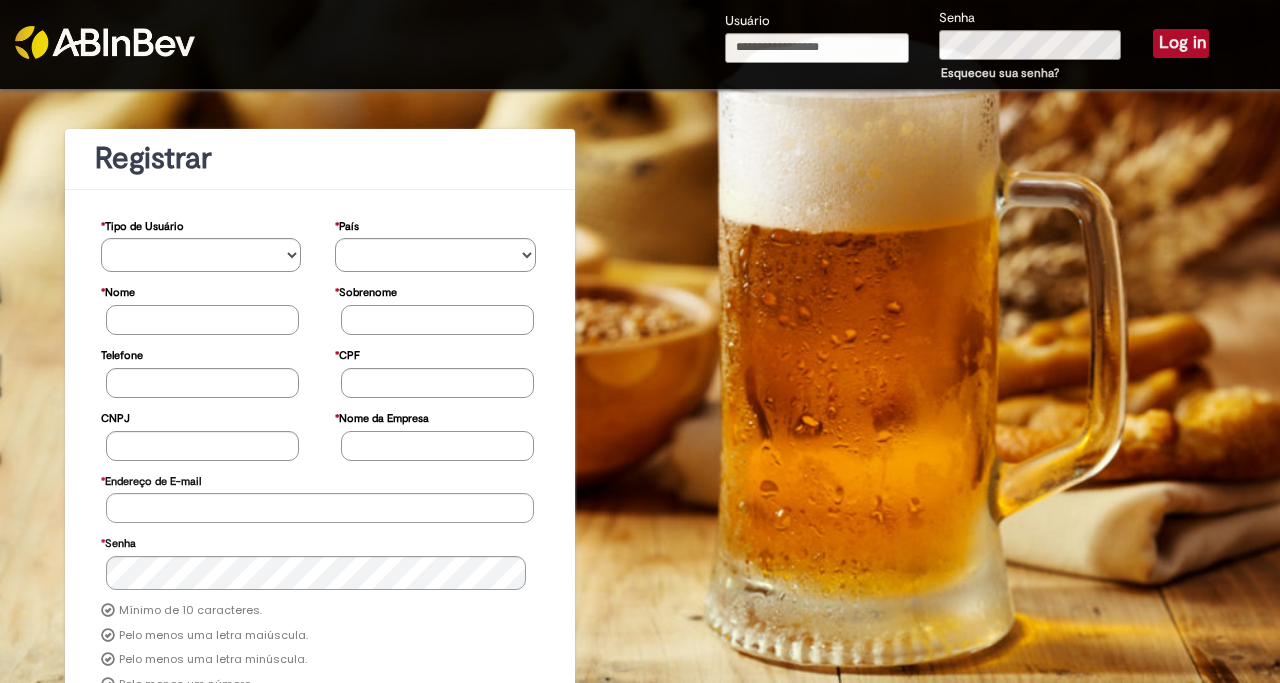 click on "Usuário" at bounding box center (817, 48) 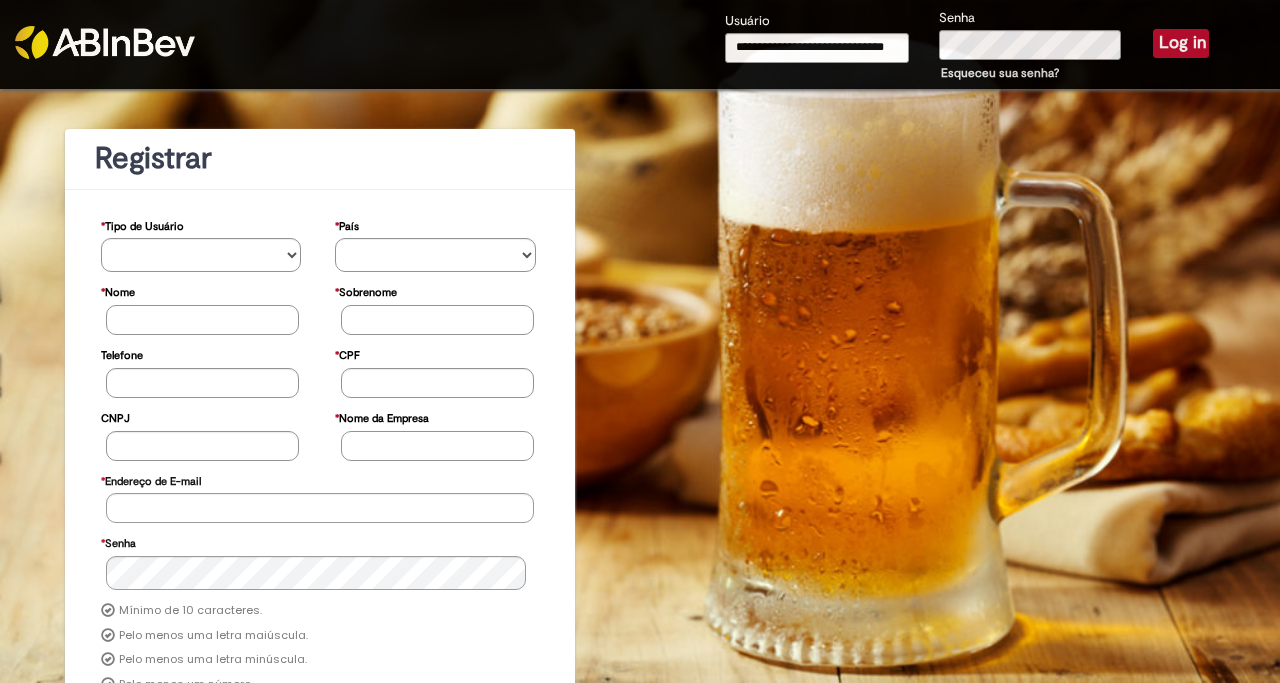 scroll, scrollTop: 0, scrollLeft: 69, axis: horizontal 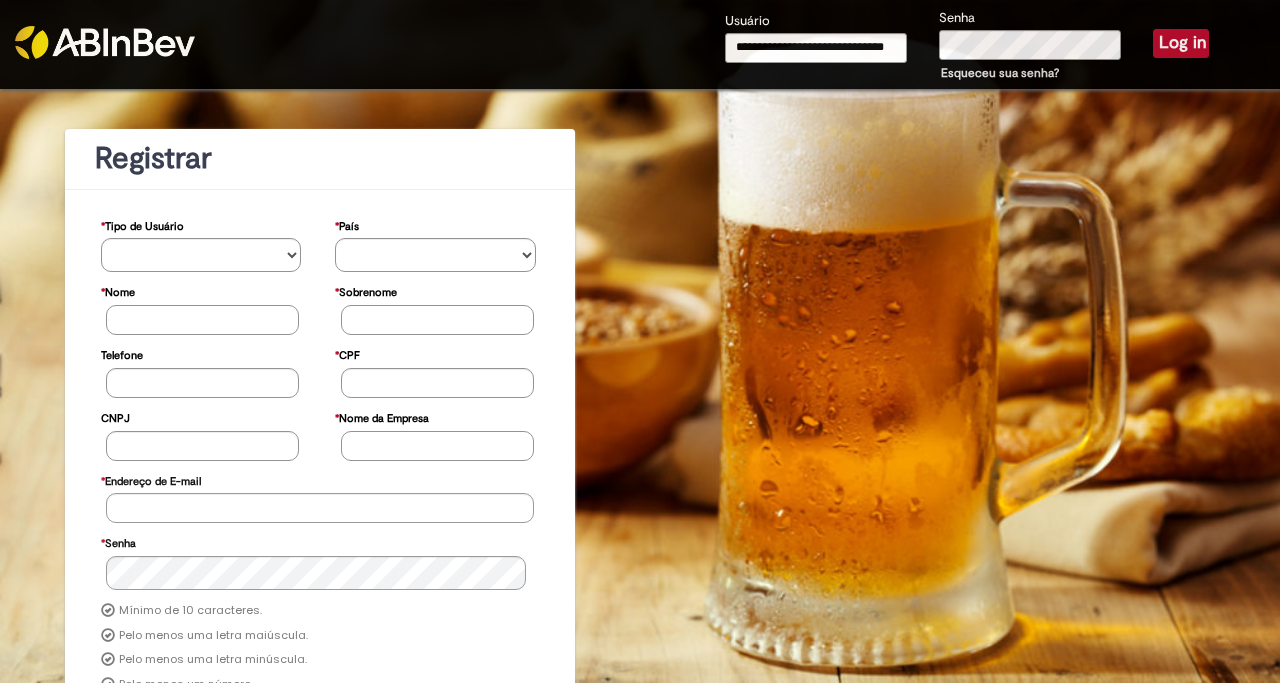 type on "**********" 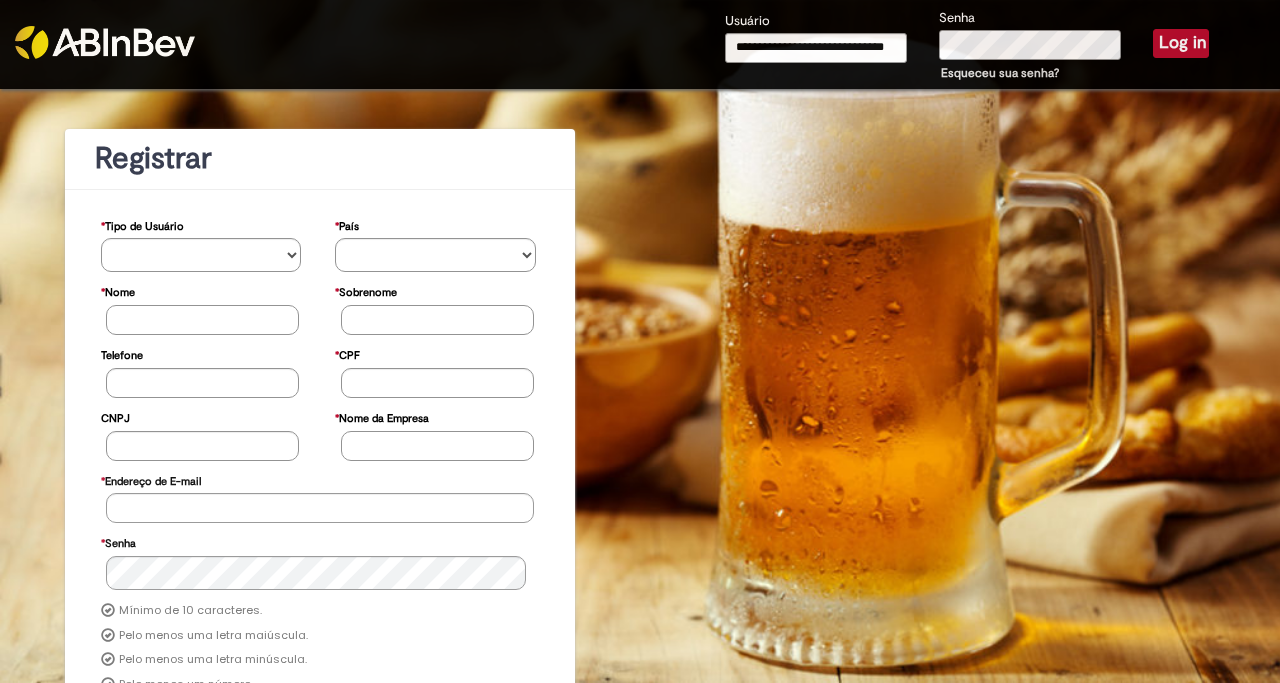 scroll, scrollTop: 0, scrollLeft: 0, axis: both 